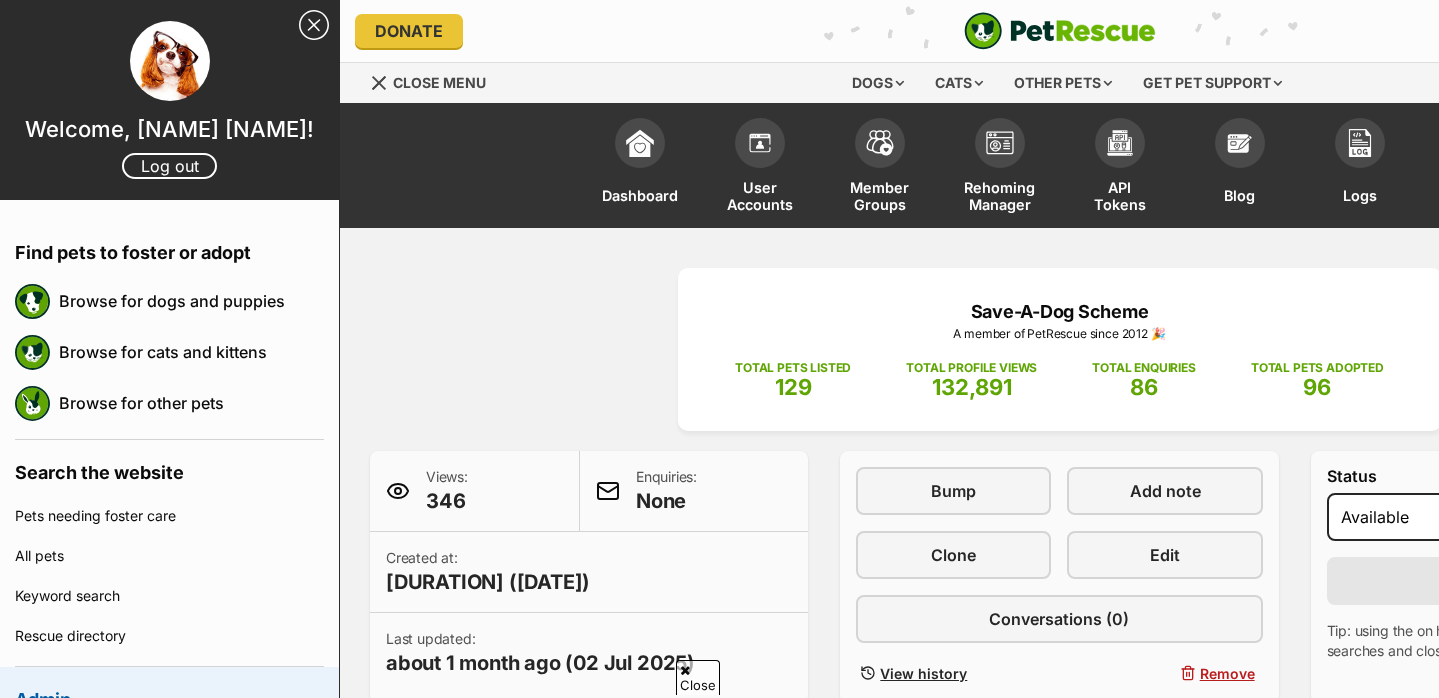 scroll, scrollTop: 1645, scrollLeft: 0, axis: vertical 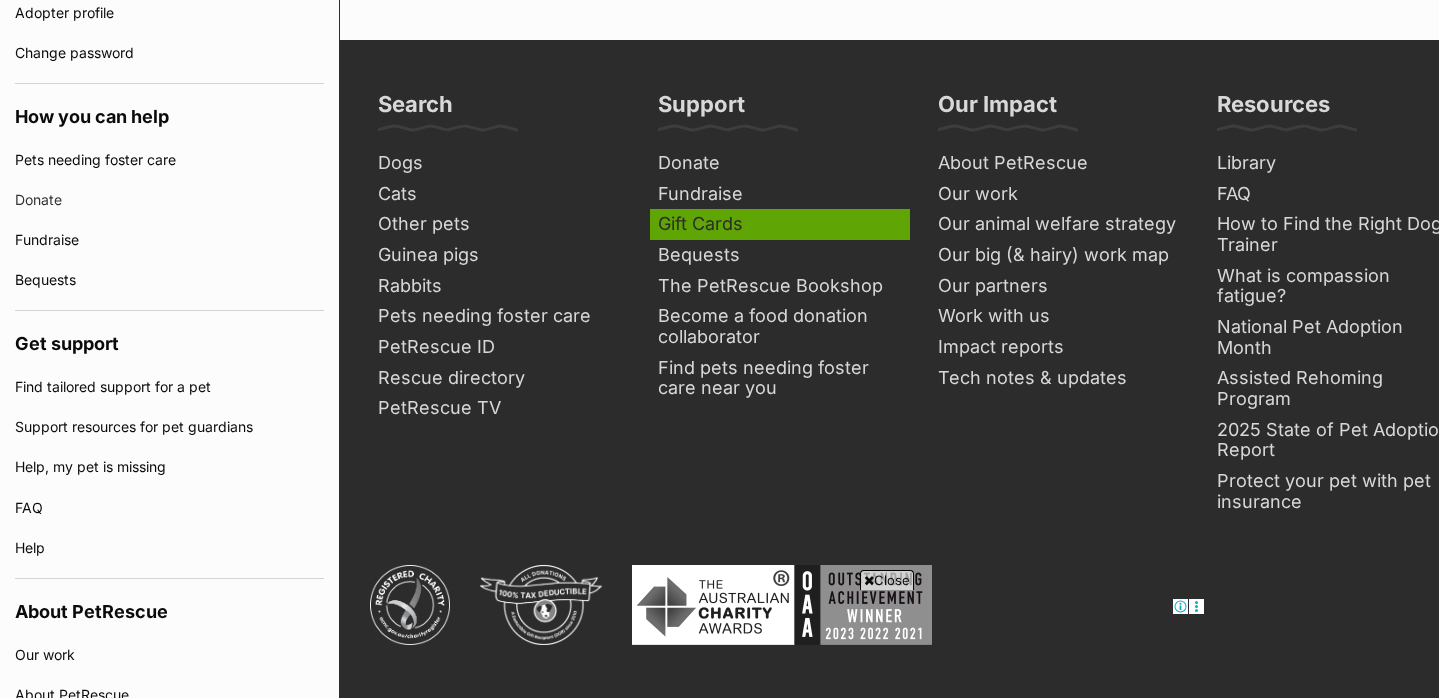 click on "Gift Cards" at bounding box center (780, 224) 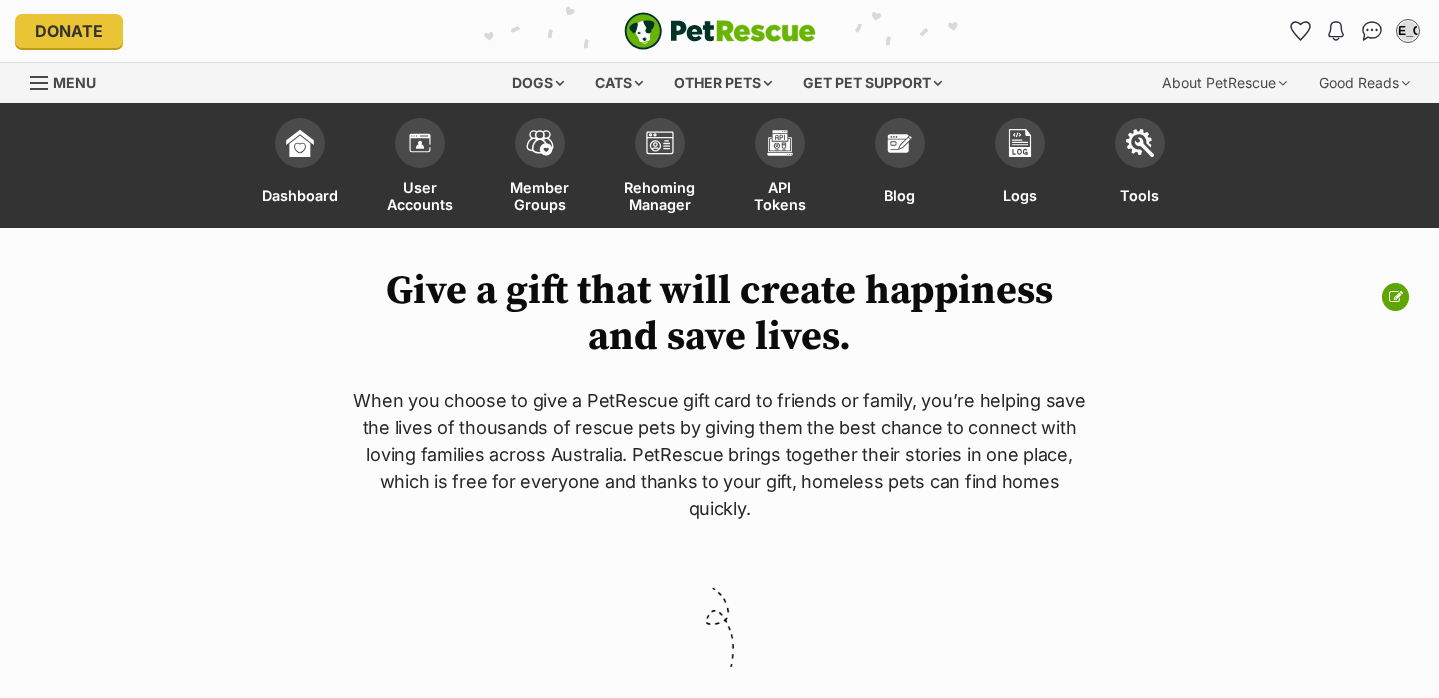 scroll, scrollTop: 0, scrollLeft: 0, axis: both 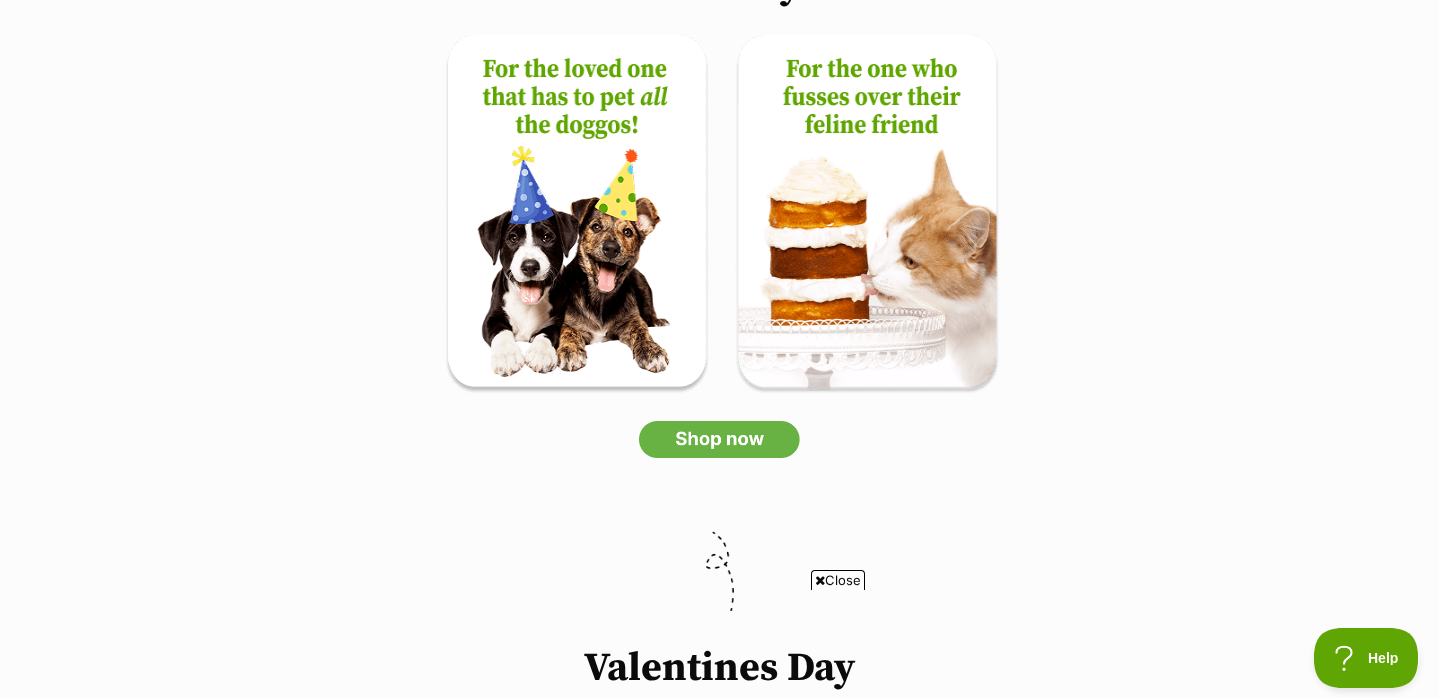 click at bounding box center (719, 439) 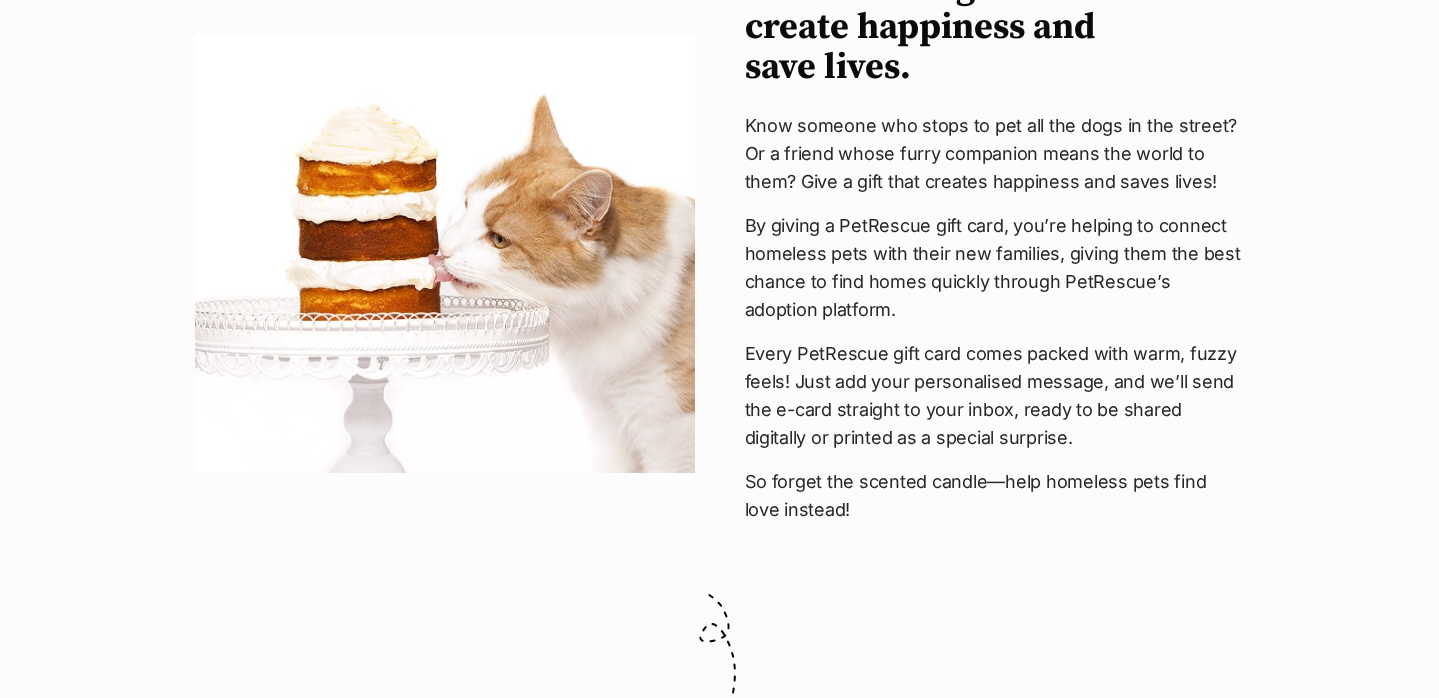 scroll, scrollTop: 220, scrollLeft: 0, axis: vertical 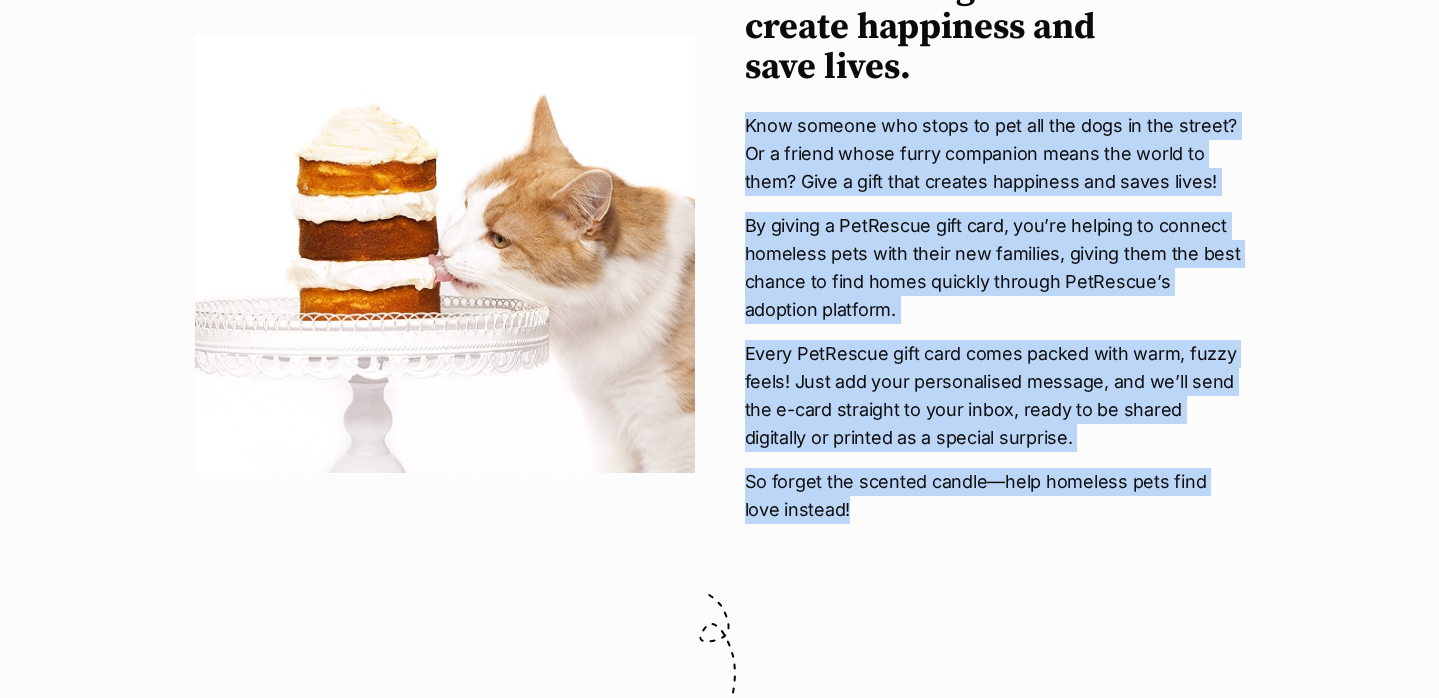 drag, startPoint x: 744, startPoint y: 125, endPoint x: 974, endPoint y: 512, distance: 450.18774 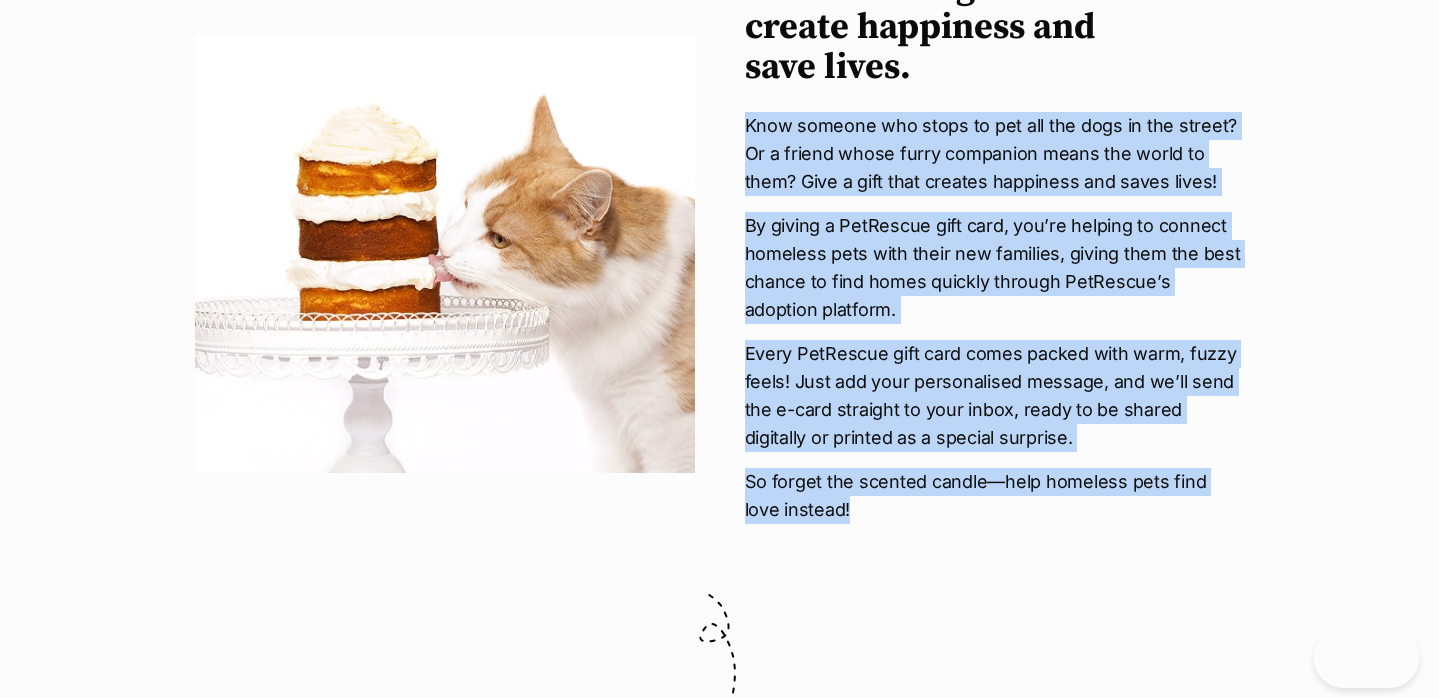 copy on "Know someone who stops to pet all the dogs in the street? Or a friend whose furry companion means the world to them? Give a gift that creates happiness and saves lives!
By giving a PetRescue gift card, you’re helping to connect homeless pets with their new families, giving them the best chance to find homes quickly through PetRescue’s adoption platform.
Every PetRescue gift card comes packed with warm, fuzzy feels! Just add your personalised message, and we’ll send the e-card straight to your inbox, ready to be shared digitally or printed as a special surprise.
So forget the scented candle—help homeless pets find love instead!" 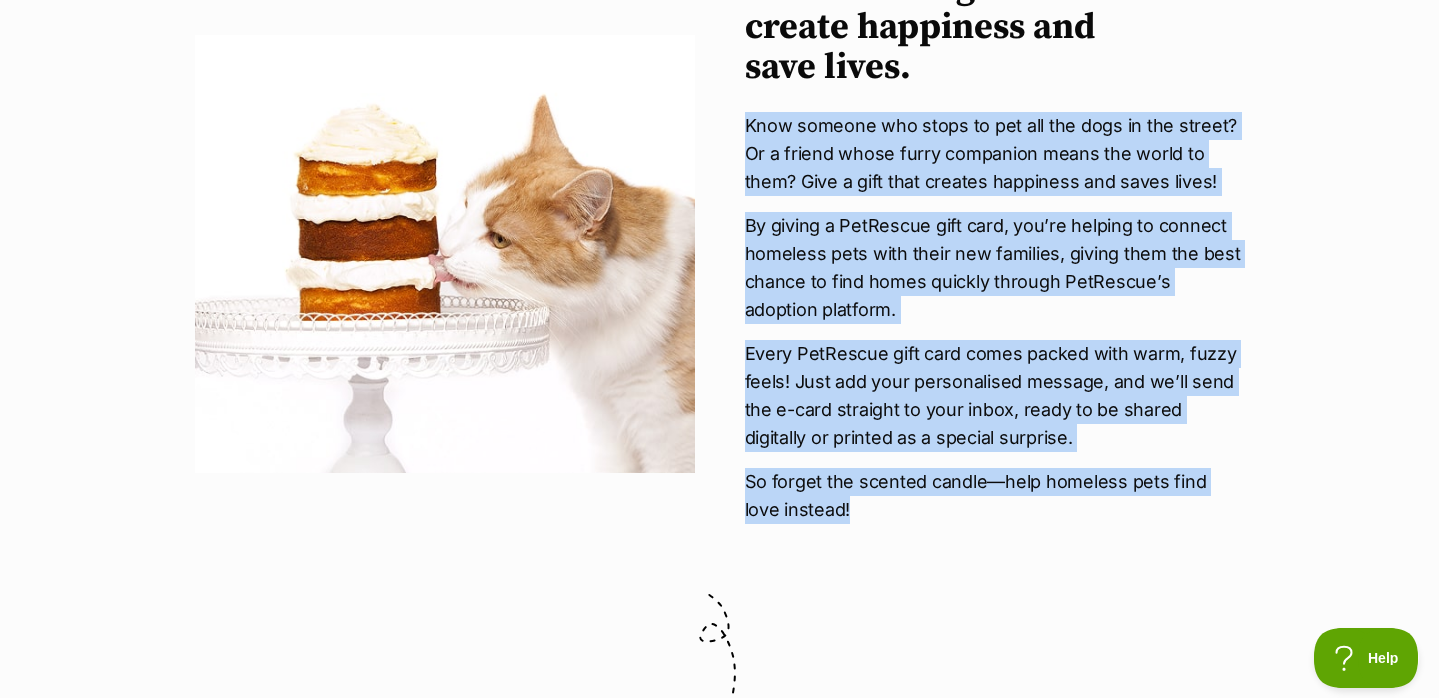 scroll, scrollTop: 0, scrollLeft: 0, axis: both 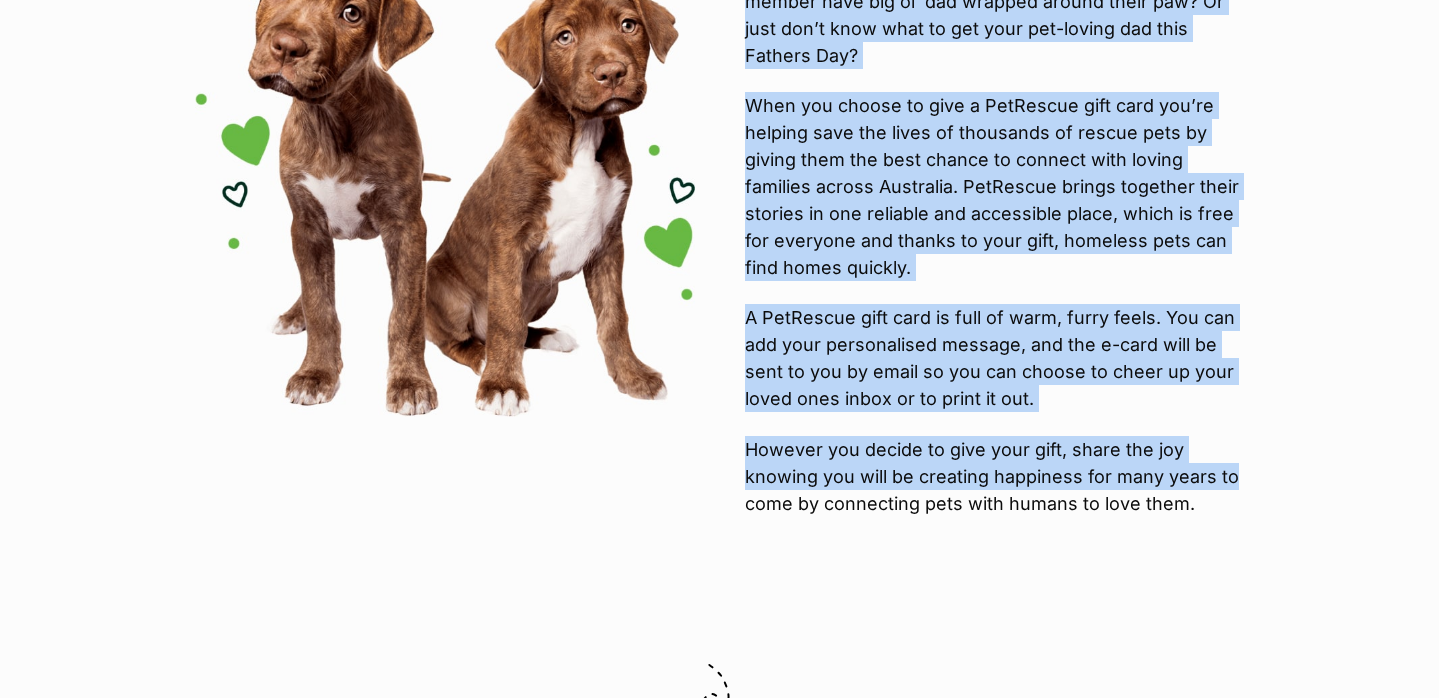 click on "A PetRescue gift card for the most pawsome Dads!
Do you know a proud Cat Dad? Does your furry family member have big ol’ dad wrapped around their paw? Or just don’t know what to get your pet-loving dad this Fathers Day?
When you choose to give a PetRescue gift card you’re helping save the lives of thousands of rescue pets by giving them the best chance to connect with loving families across Australia. PetRescue brings together their stories in one reliable and accessible place, which is free for everyone and thanks to your gift, homeless pets can find homes quickly.
A PetRescue gift card is full of warm, furry feels. You can add your personalised message, and the e-card will be sent to you by email so you can choose to cheer up your loved ones inbox or to print it out.
However you decide to give your gift, share the joy knowing you will be creating happiness for many years to come by connecting pets with humans to love them.
Step 1: customise your gift" at bounding box center (719, 1347) 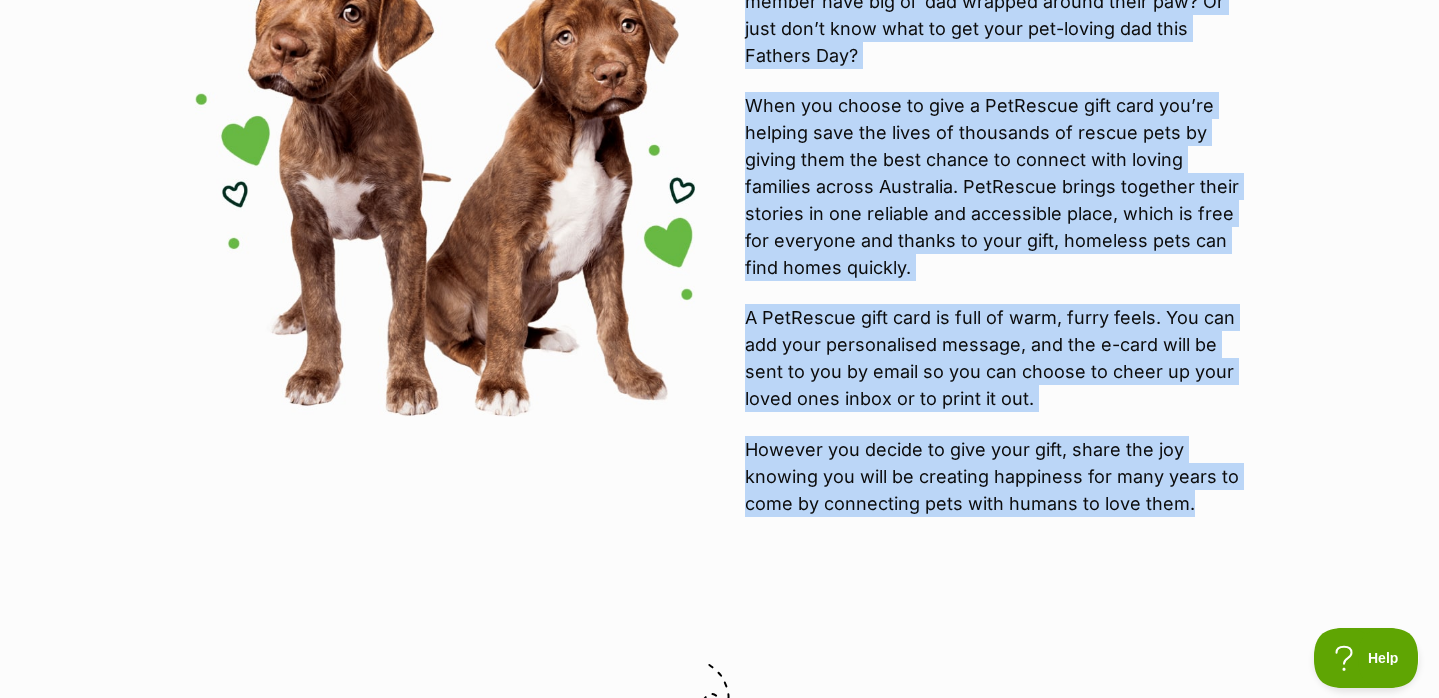 scroll, scrollTop: 0, scrollLeft: 0, axis: both 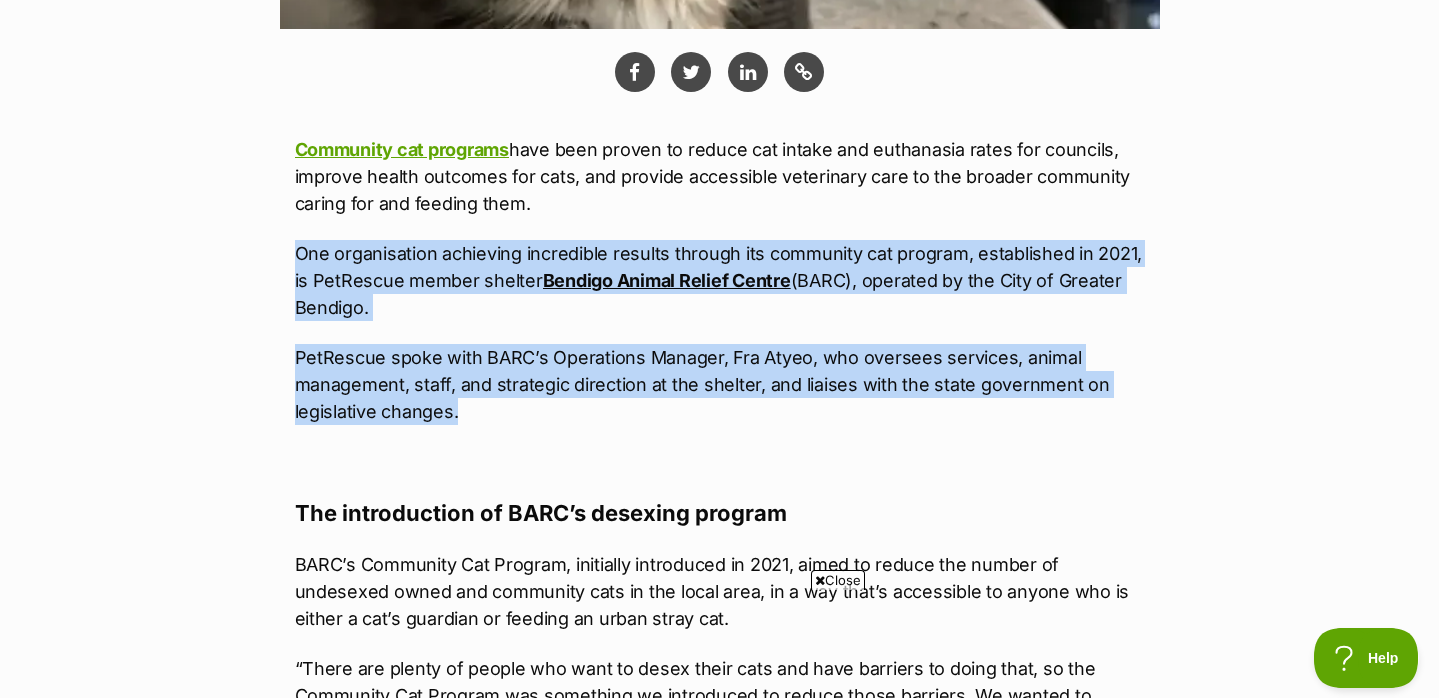 drag, startPoint x: 317, startPoint y: 224, endPoint x: 277, endPoint y: 140, distance: 93.03763 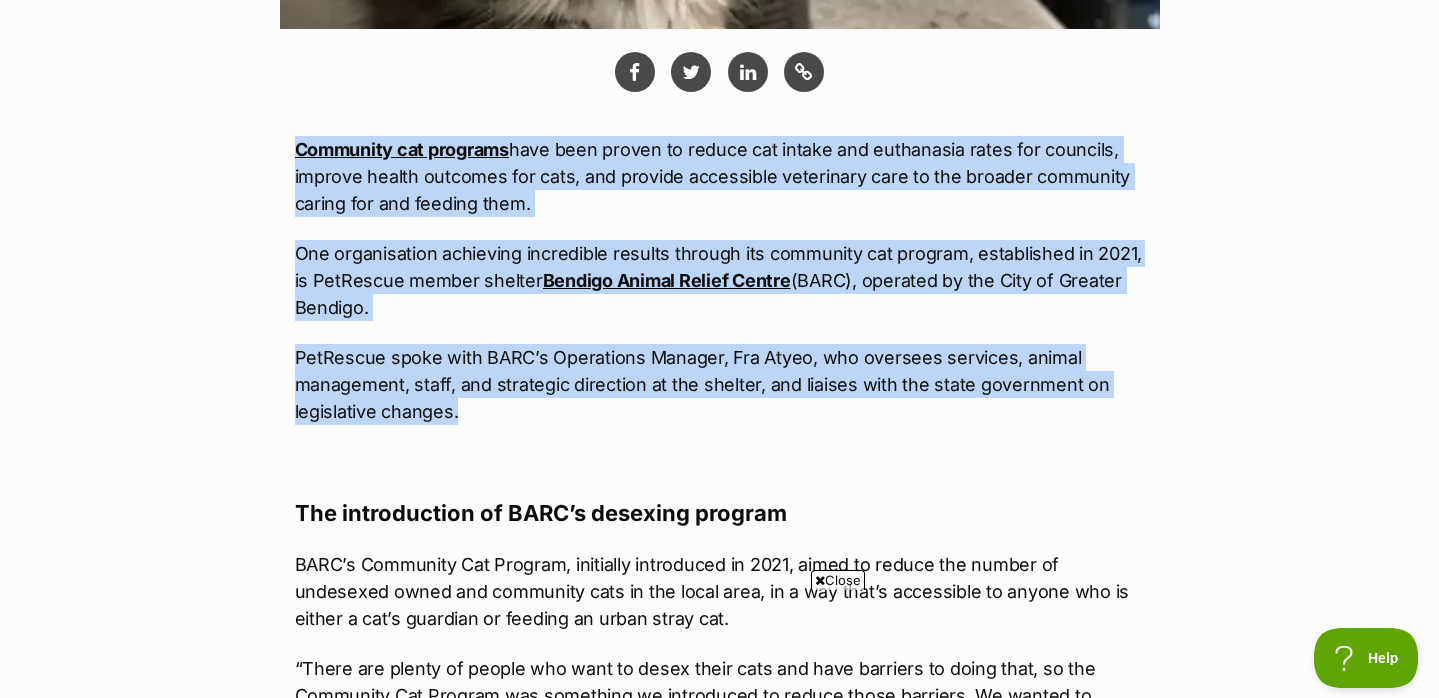 scroll, scrollTop: 0, scrollLeft: 0, axis: both 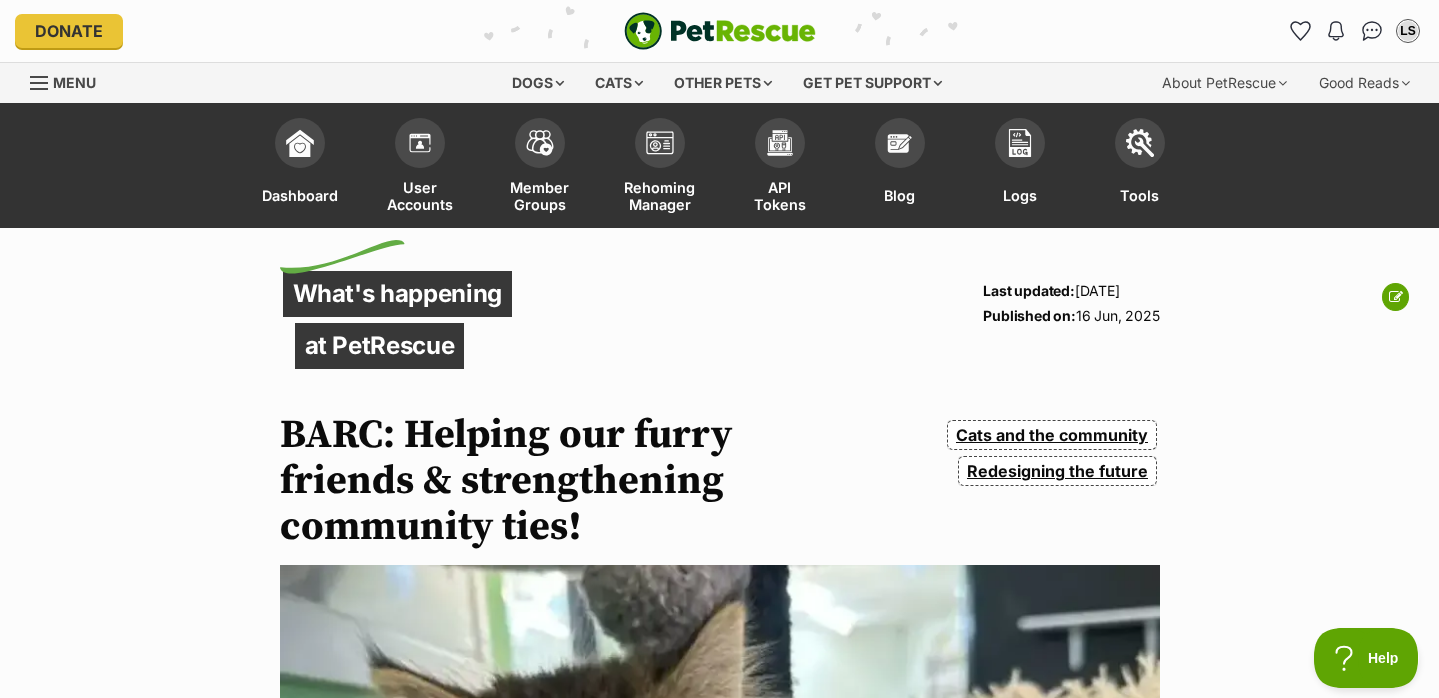 drag, startPoint x: 277, startPoint y: 409, endPoint x: 519, endPoint y: 503, distance: 259.6151 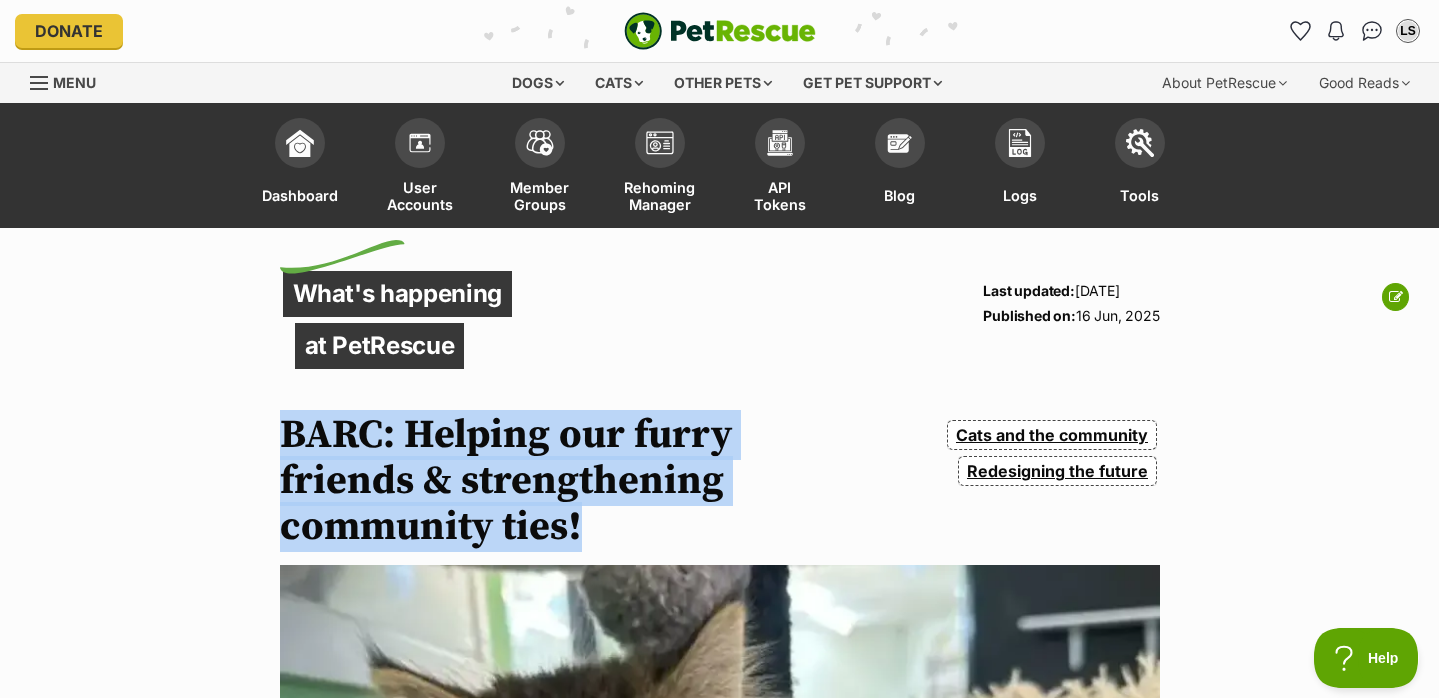 drag, startPoint x: 599, startPoint y: 530, endPoint x: 287, endPoint y: 436, distance: 325.85272 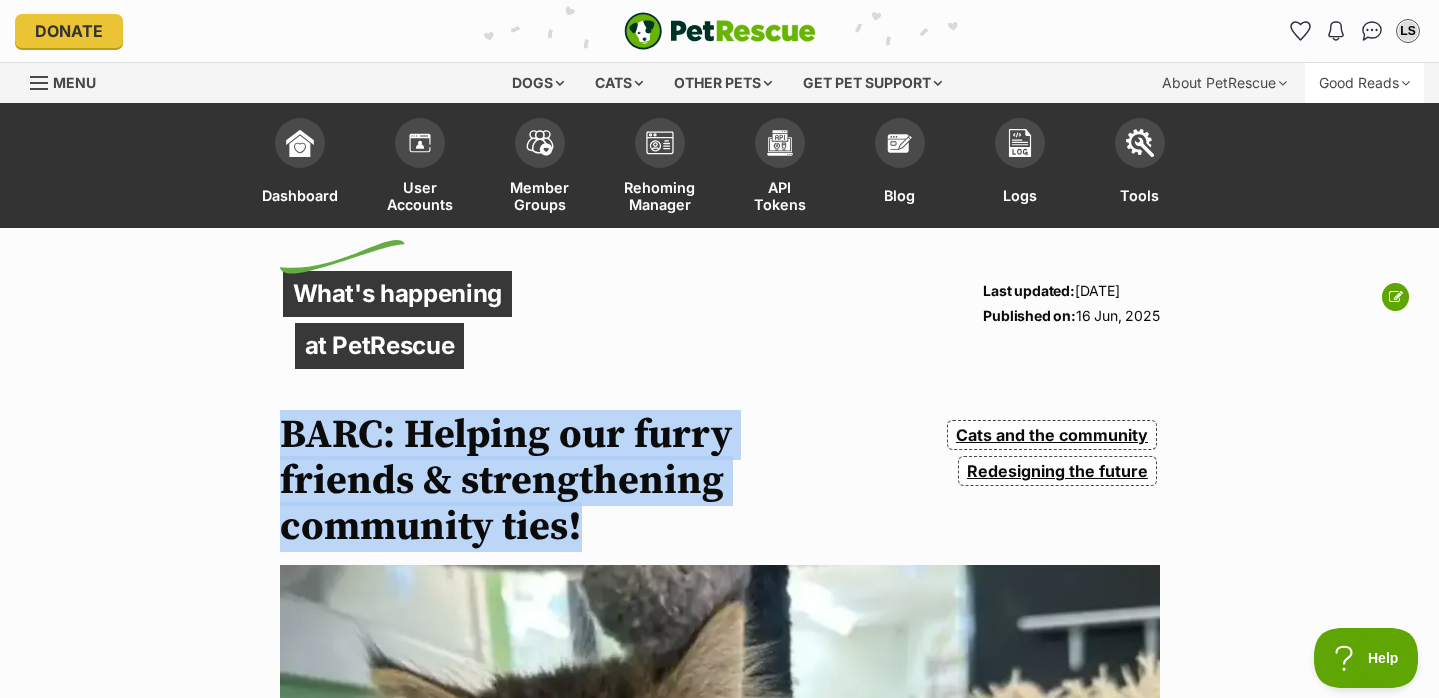 scroll, scrollTop: 0, scrollLeft: 0, axis: both 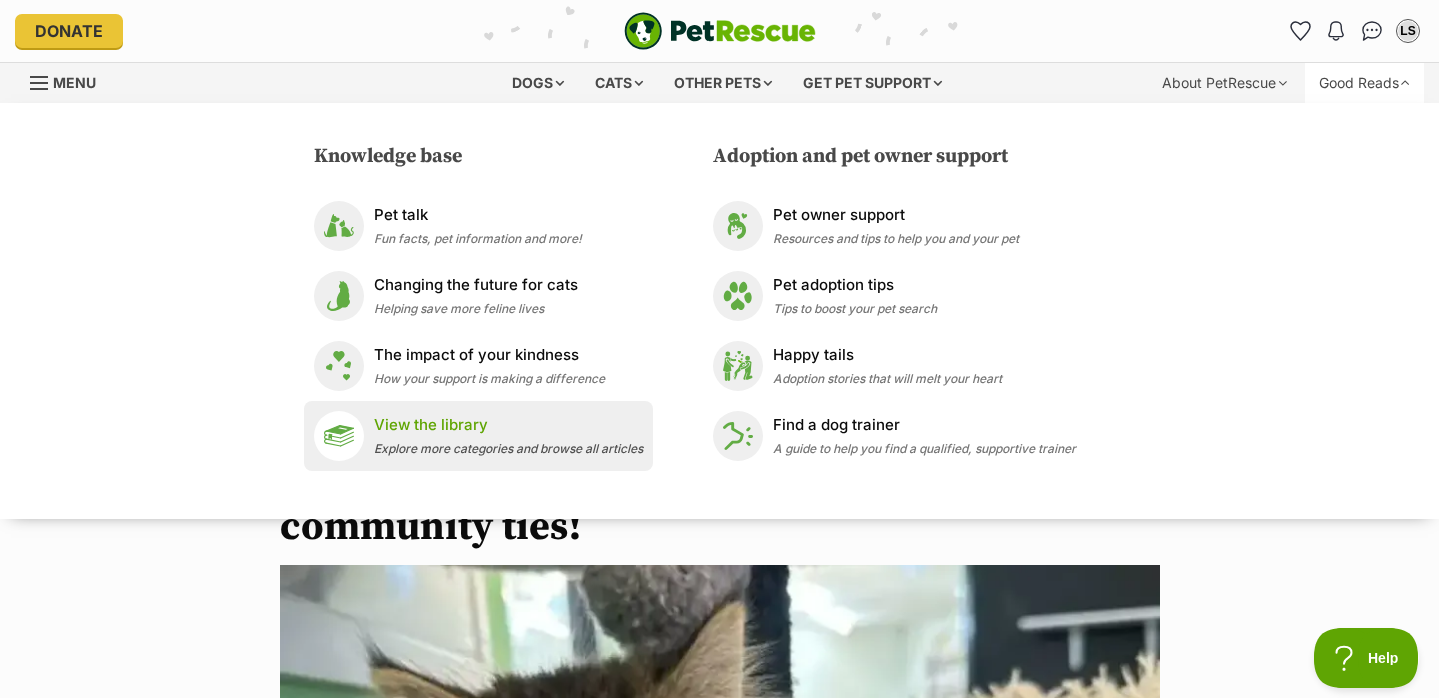 click on "View the library" at bounding box center [508, 425] 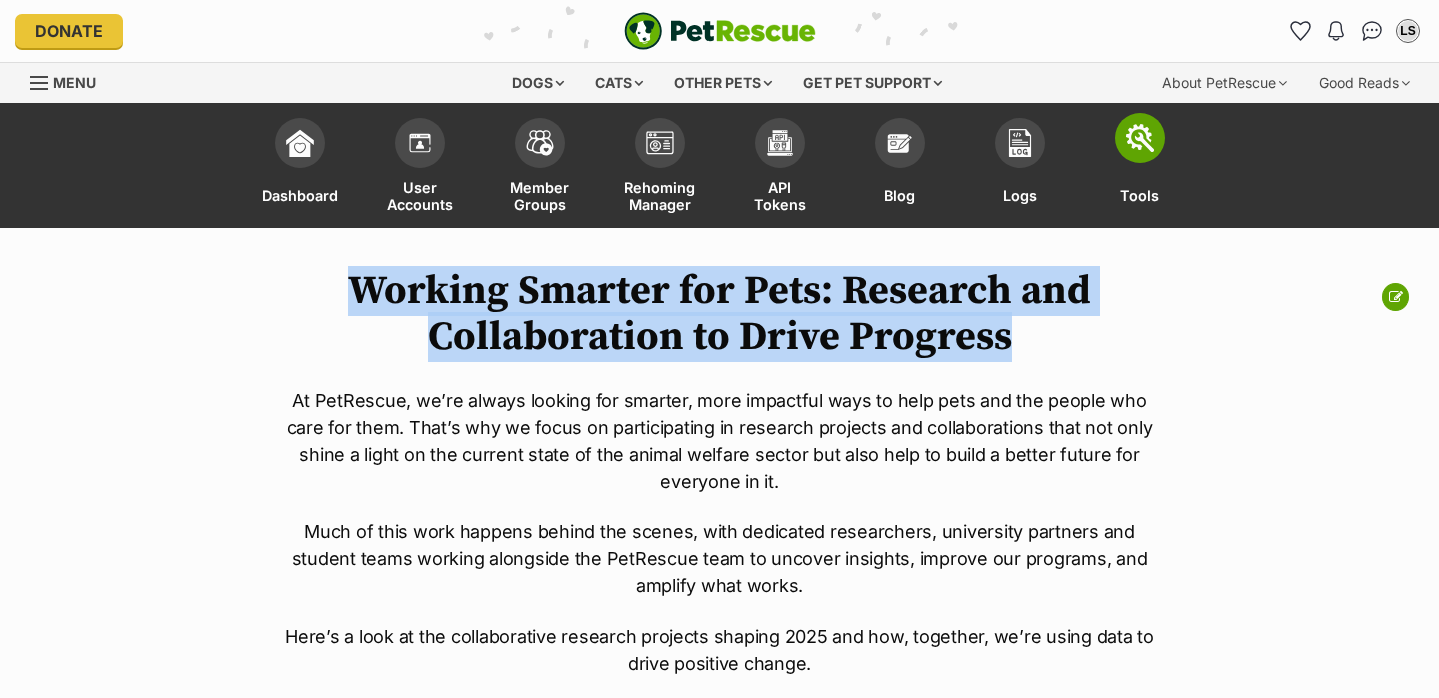 scroll, scrollTop: 0, scrollLeft: 0, axis: both 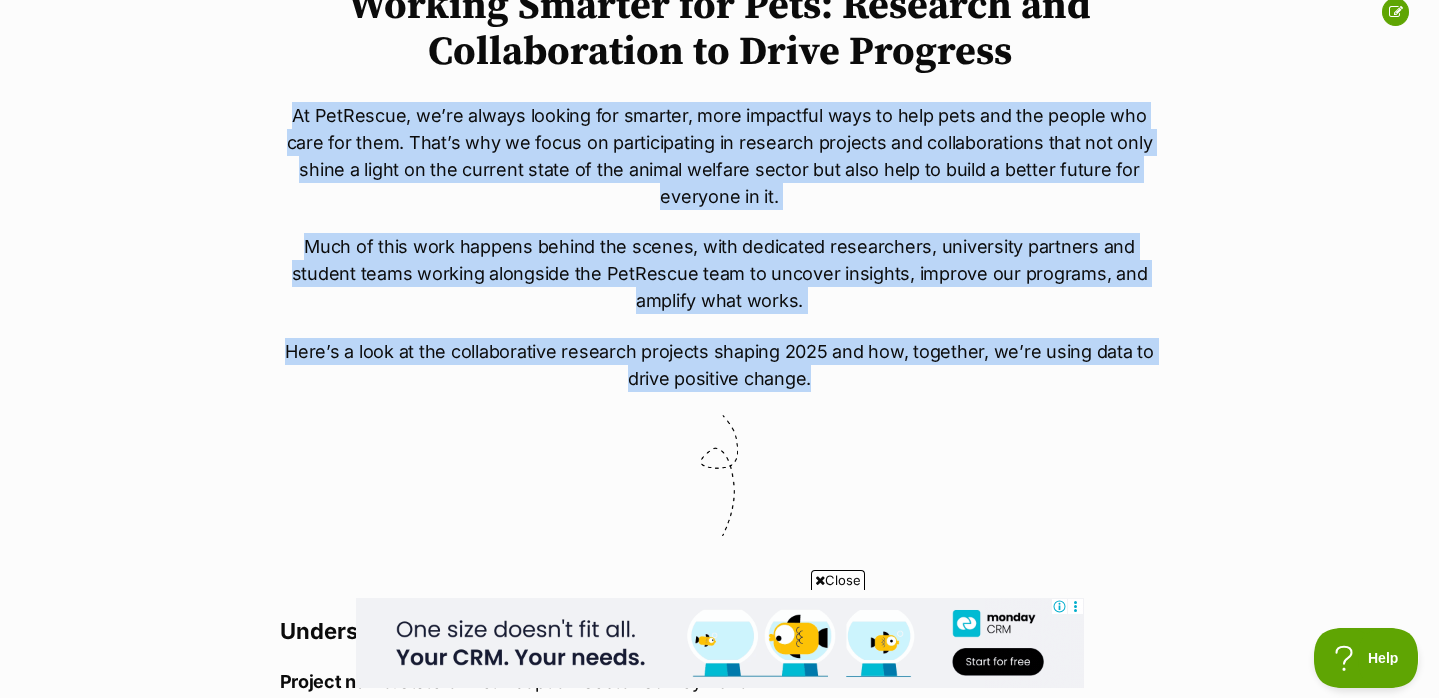 drag, startPoint x: 706, startPoint y: 454, endPoint x: 860, endPoint y: 388, distance: 167.54701 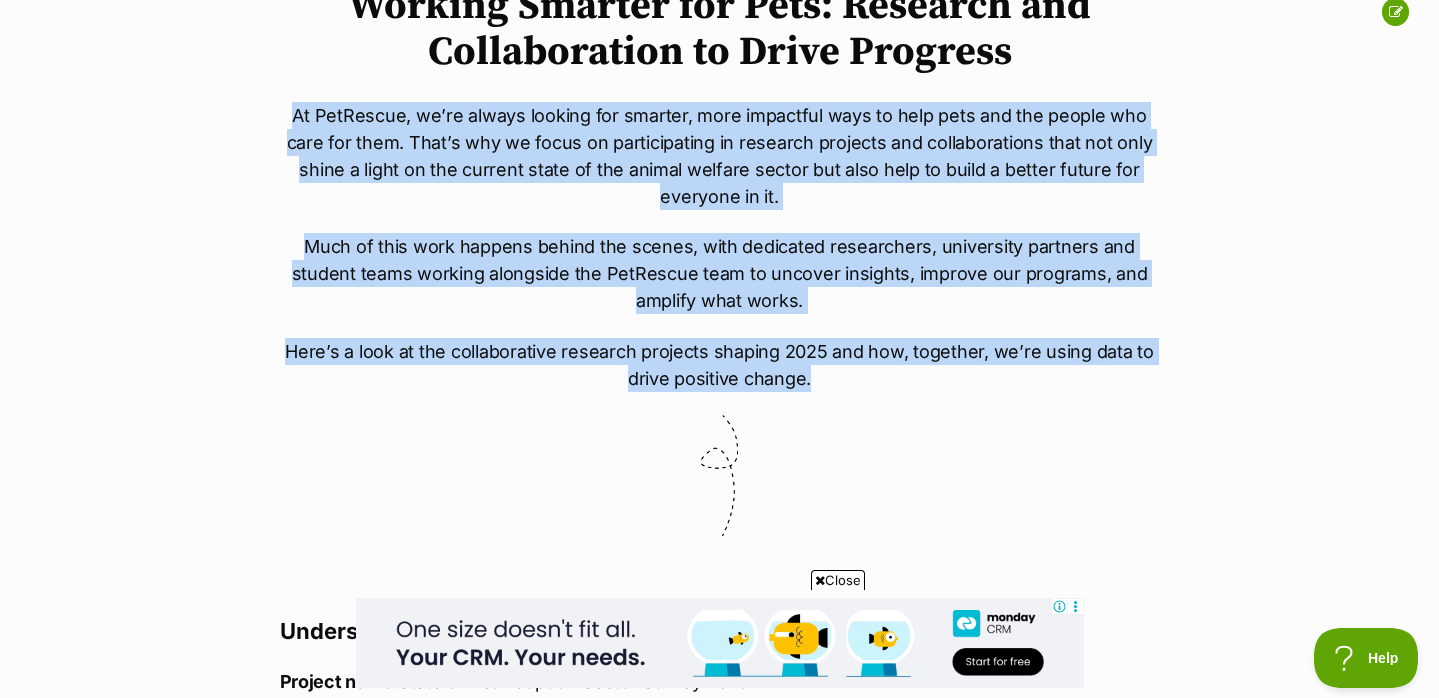click on "Working Smarter for Pets: Research and Collaboration to Drive Progress
At PetRescue, we’re always looking for smarter, more impactful ways to help pets and the people who care for them. That’s why we focus on participating in research projects and collaborations that not only shine a light on the current state of the animal welfare sector but also help to build a better future for everyone in it.
Much of this work happens behind the scenes, with dedicated researchers, university partners and student teams working alongside the PetRescue team to uncover insights, improve our programs, and amplify what works.
Here’s a look at the collaborative research projects shaping 2025 and how, together, we’re using data to drive positive change.
Understanding the sector: State of Pet Adoption survey insights
Project name:  State of Pet Adoption Sector Survey 2025
Uniting to save lives with:  La Trobe University Anthrozoology Research Group
Researchers:
peer-reviewed paper ." at bounding box center [720, 3807] 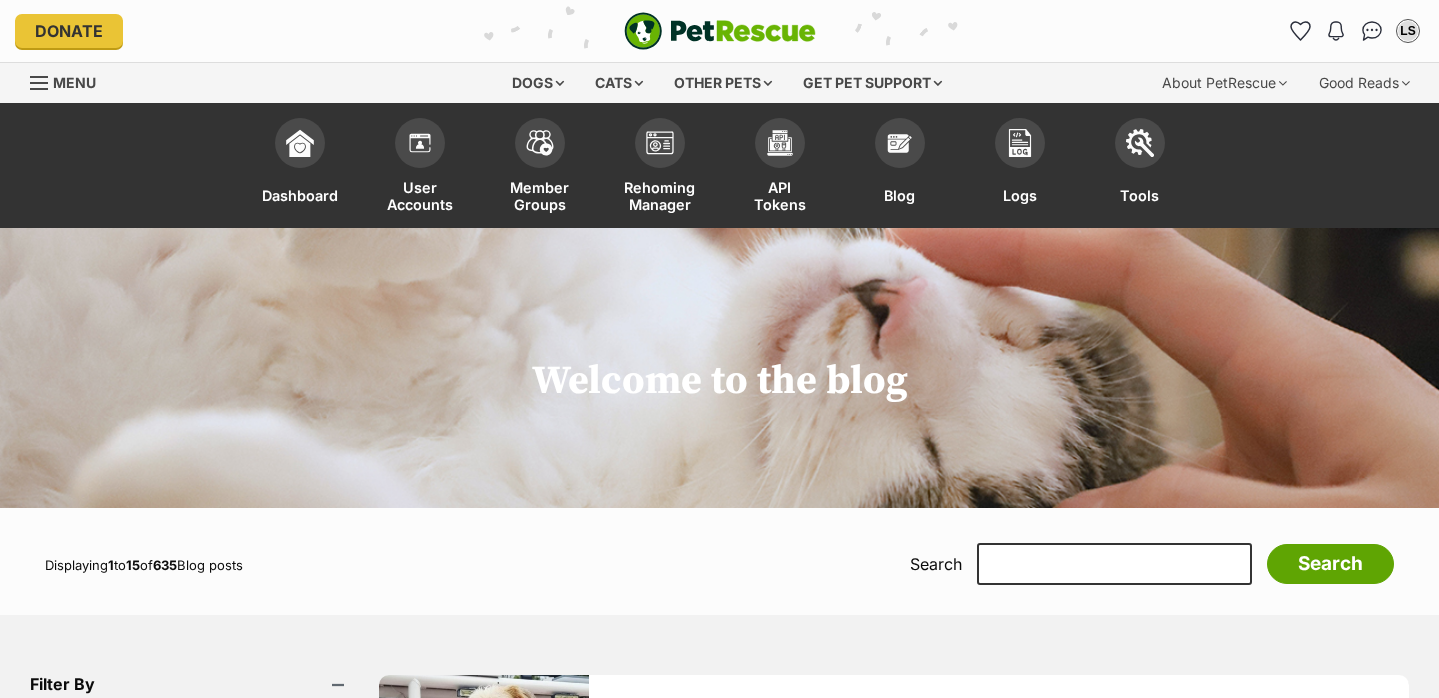 scroll, scrollTop: 0, scrollLeft: 0, axis: both 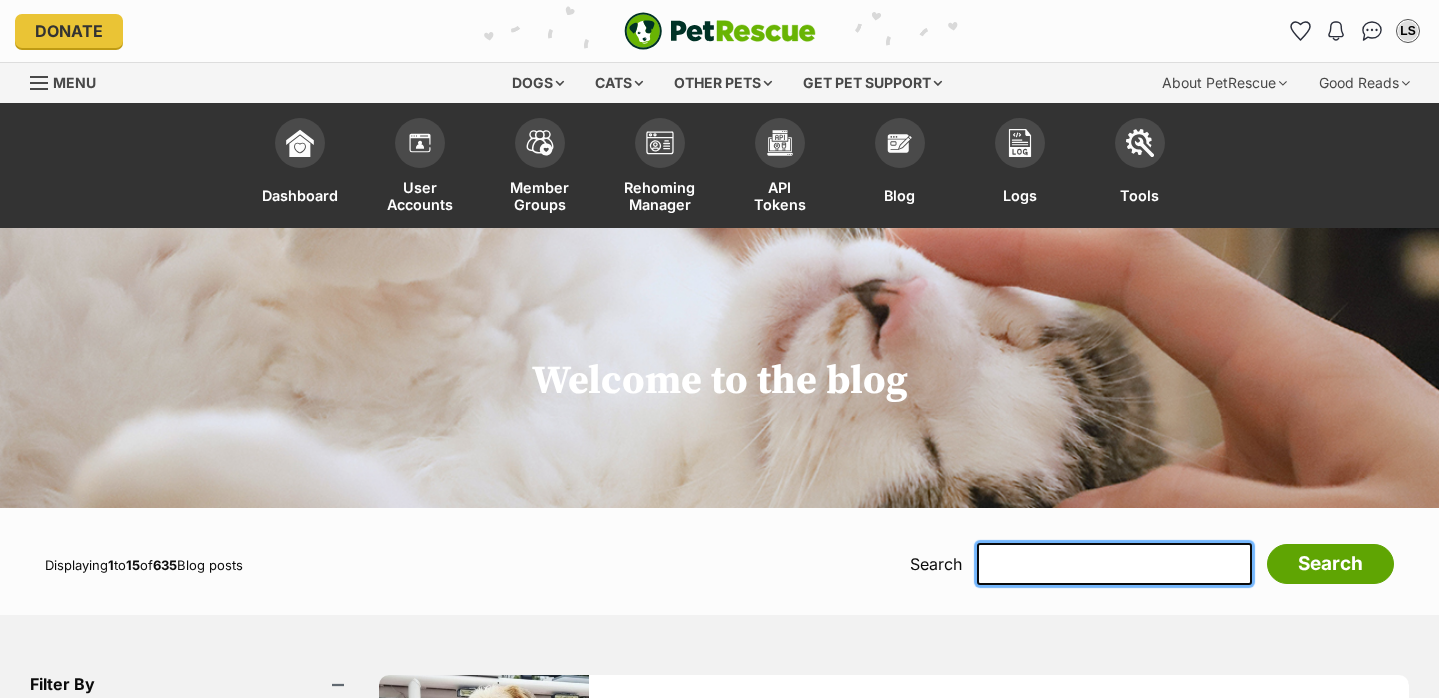 click at bounding box center [1114, 564] 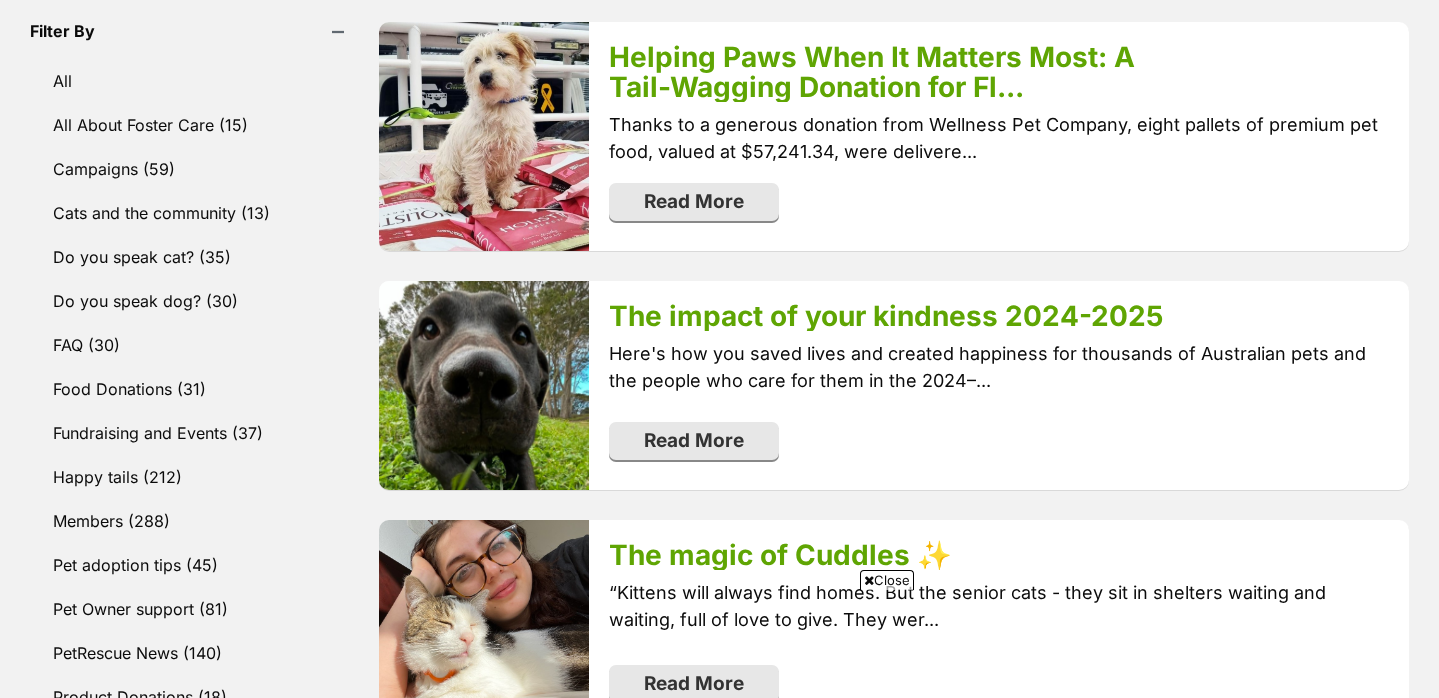scroll, scrollTop: 685, scrollLeft: 0, axis: vertical 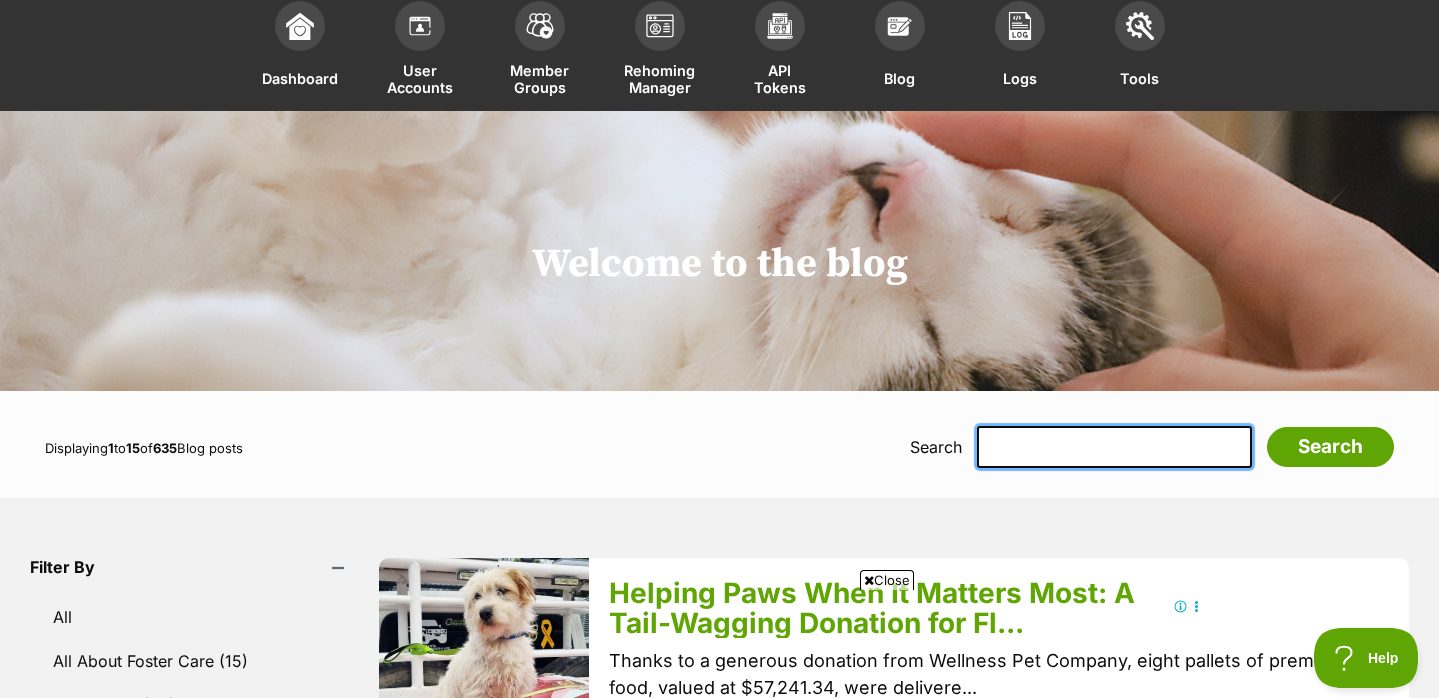 click at bounding box center (1114, 447) 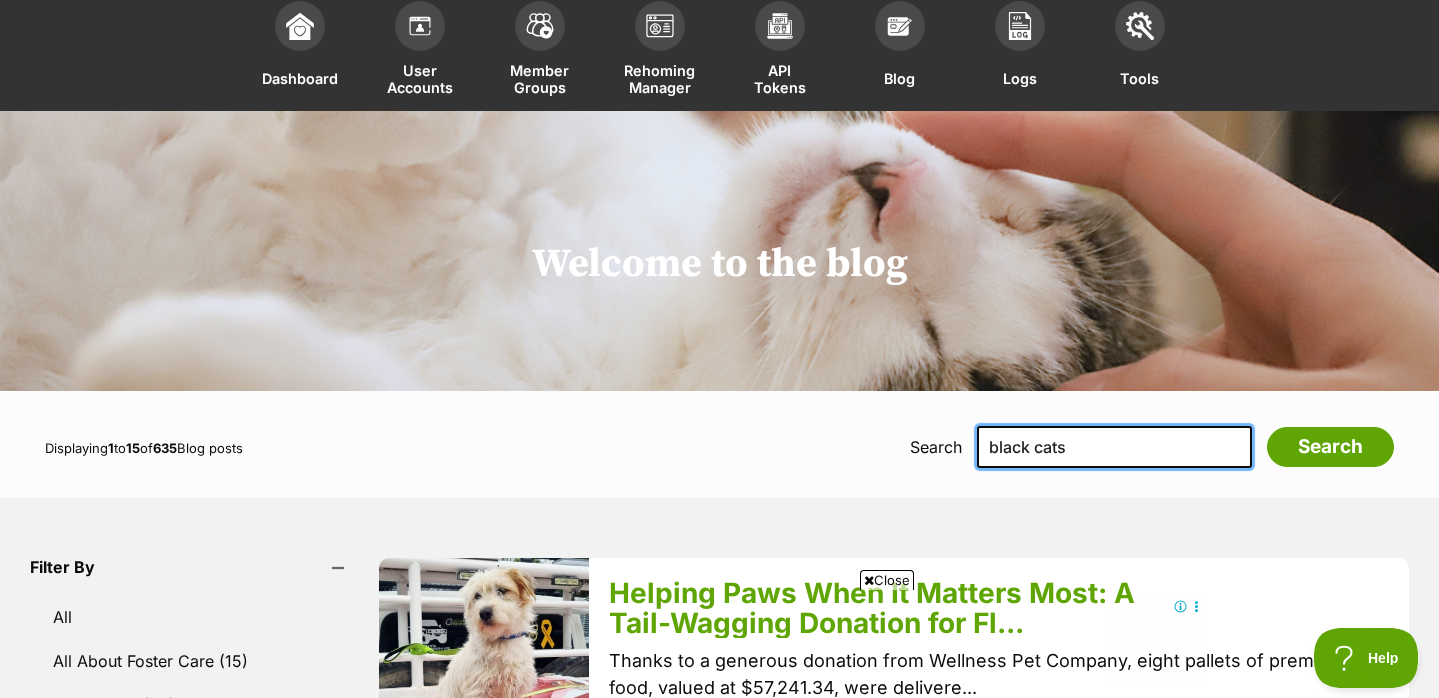type on "black cats" 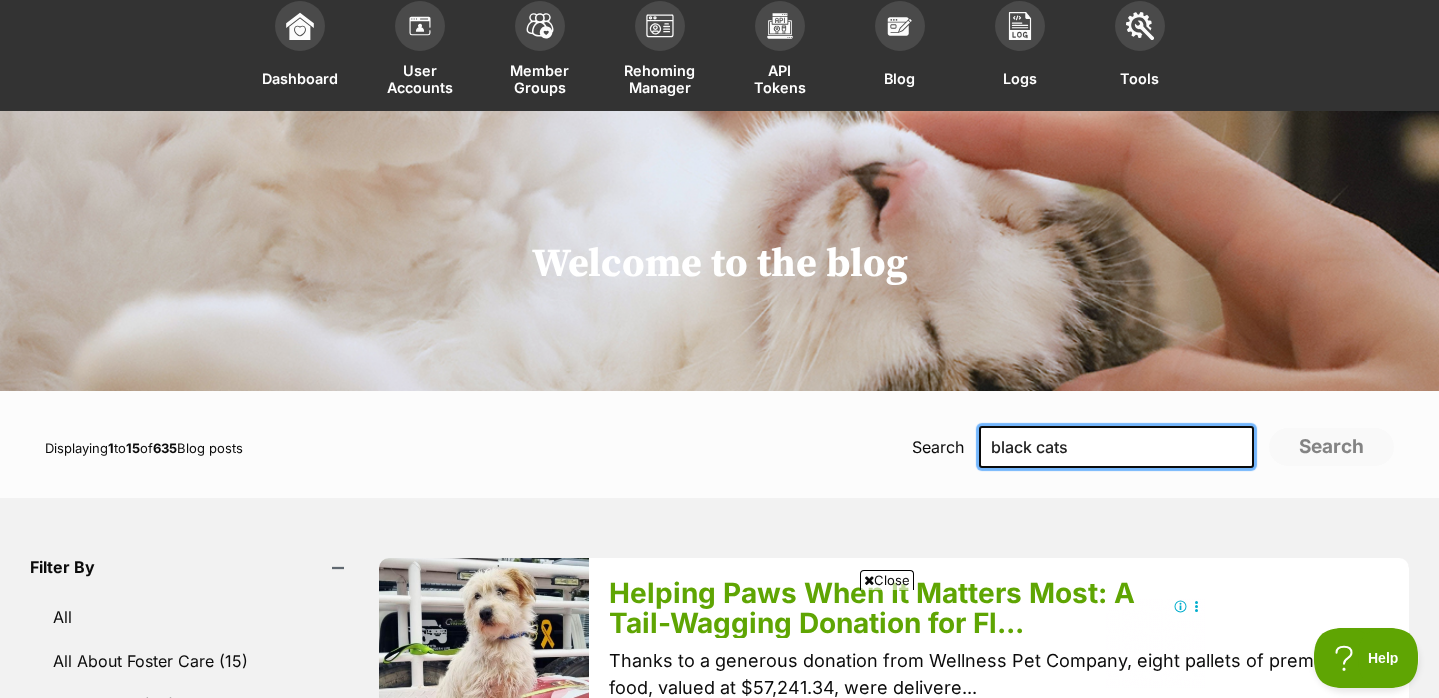 scroll, scrollTop: 340, scrollLeft: 0, axis: vertical 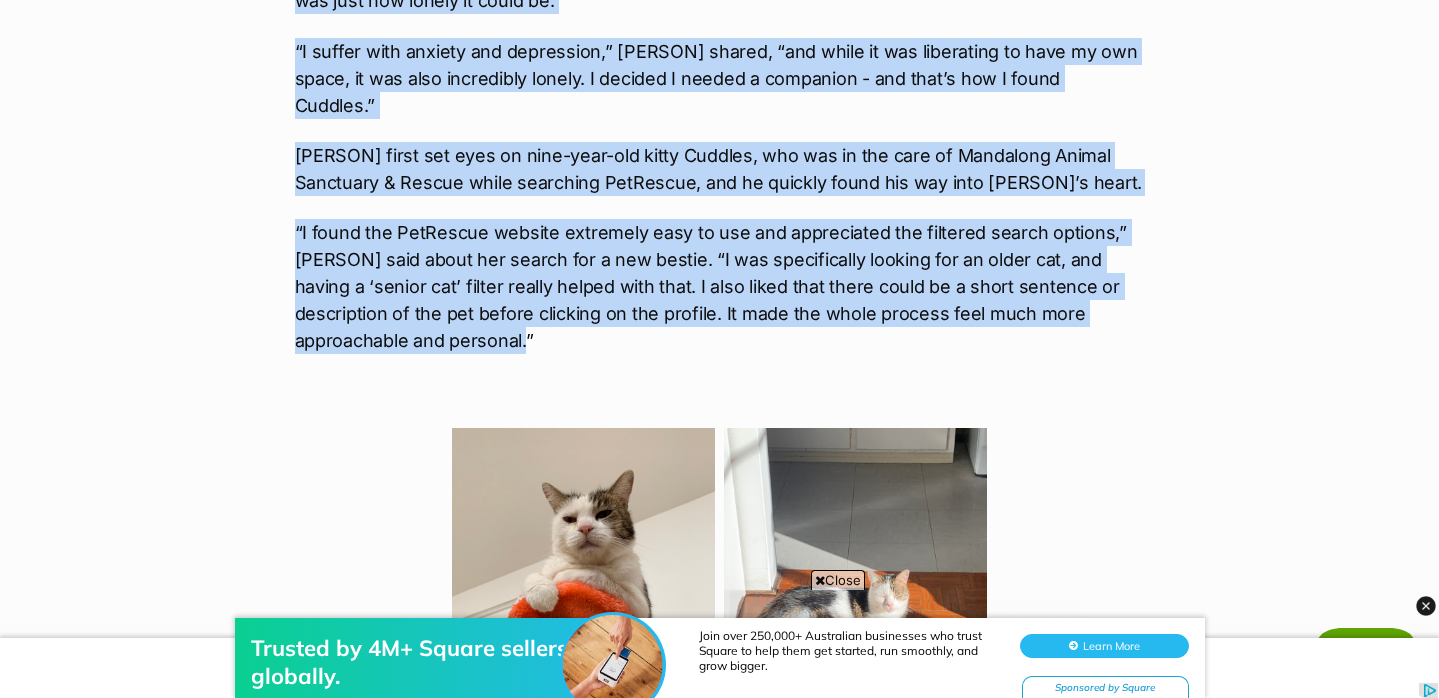 drag, startPoint x: 298, startPoint y: 314, endPoint x: 788, endPoint y: 312, distance: 490.0041 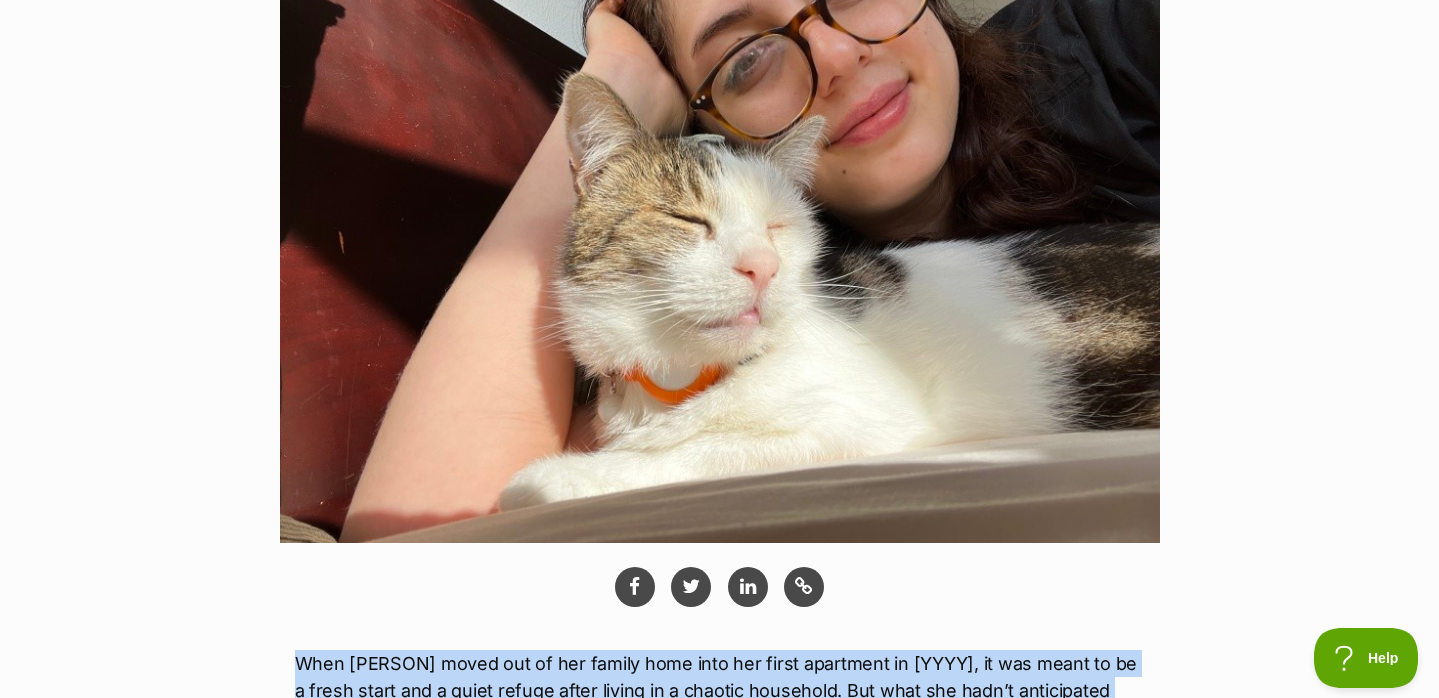 scroll, scrollTop: 0, scrollLeft: 0, axis: both 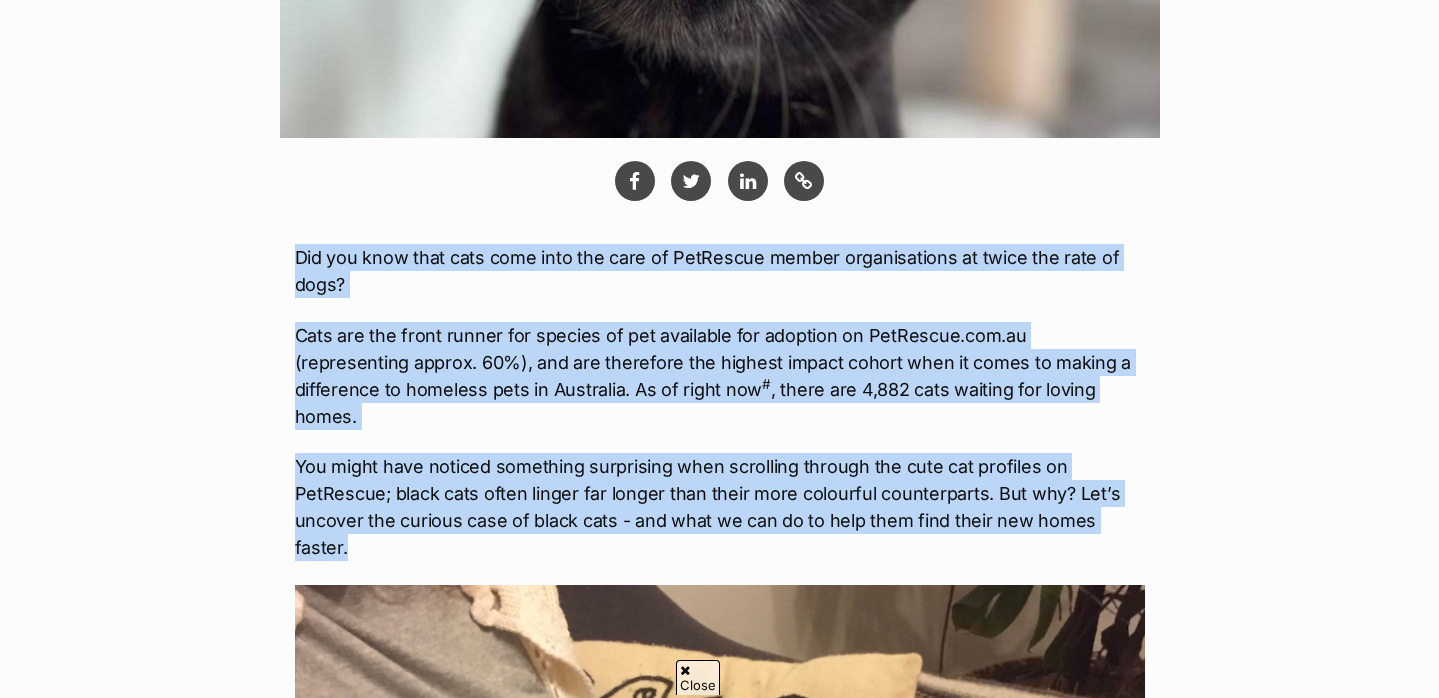drag, startPoint x: 1122, startPoint y: 487, endPoint x: 1150, endPoint y: 492, distance: 28.442924 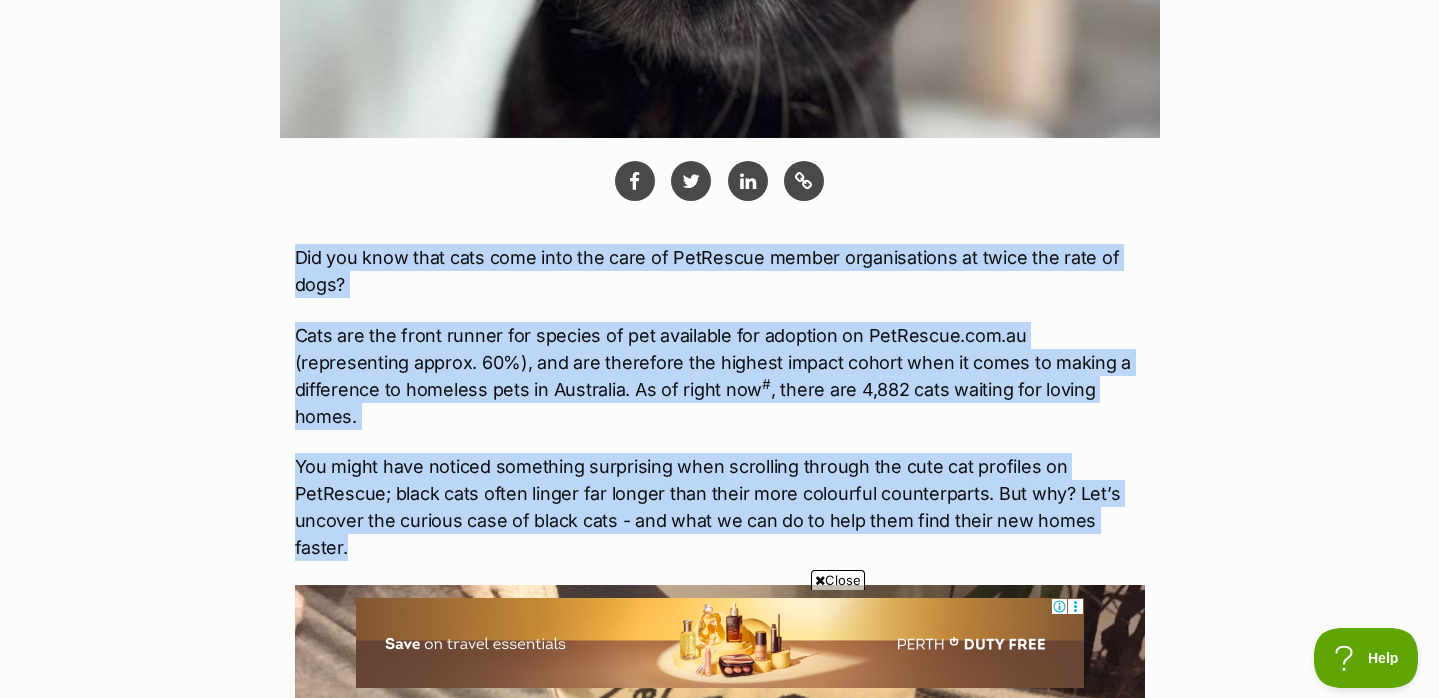 scroll, scrollTop: 0, scrollLeft: 0, axis: both 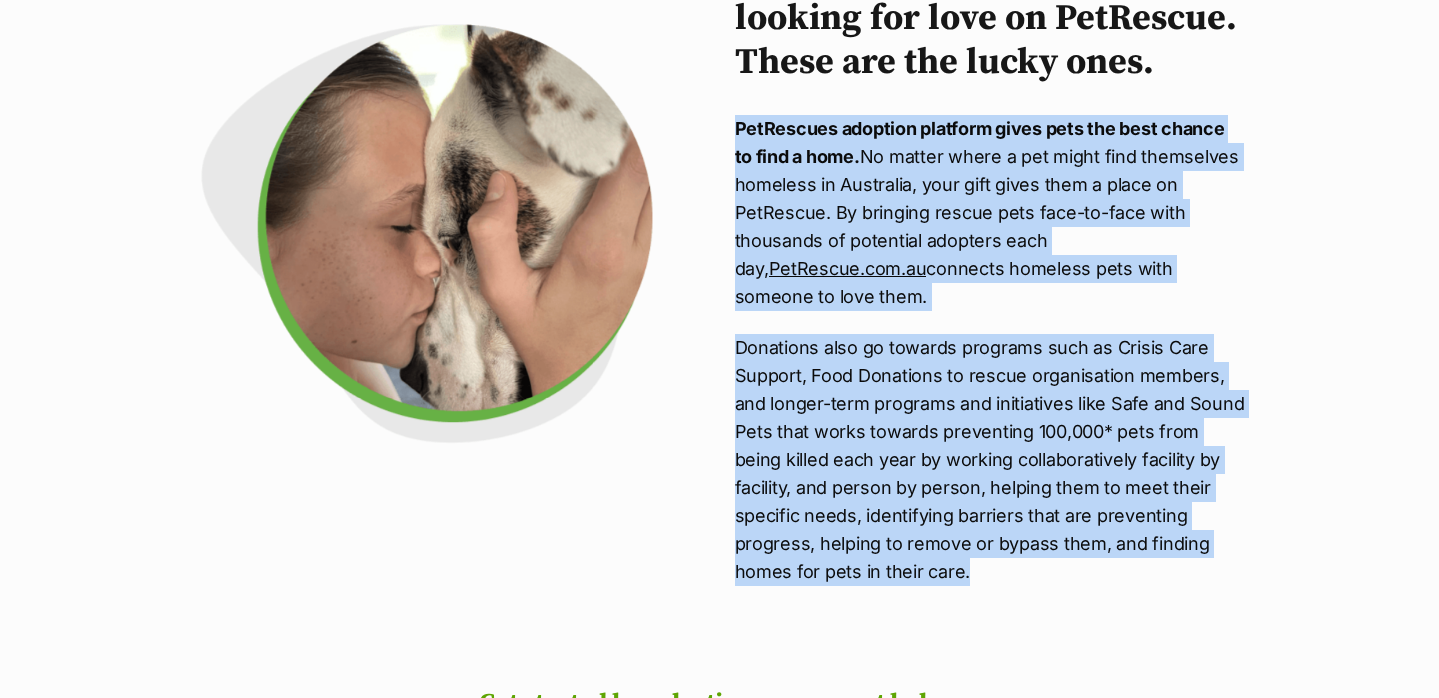 drag, startPoint x: 896, startPoint y: 610, endPoint x: 926, endPoint y: 557, distance: 60.90156 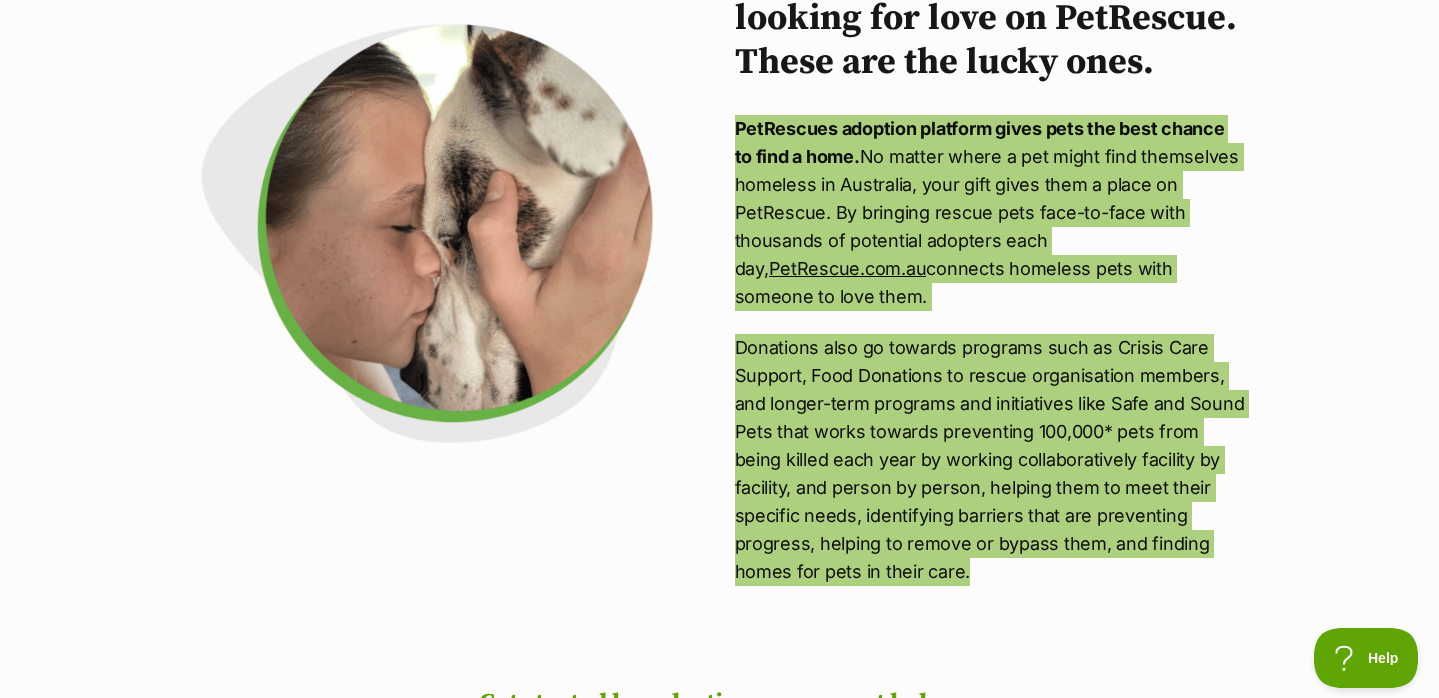 scroll, scrollTop: 0, scrollLeft: 0, axis: both 